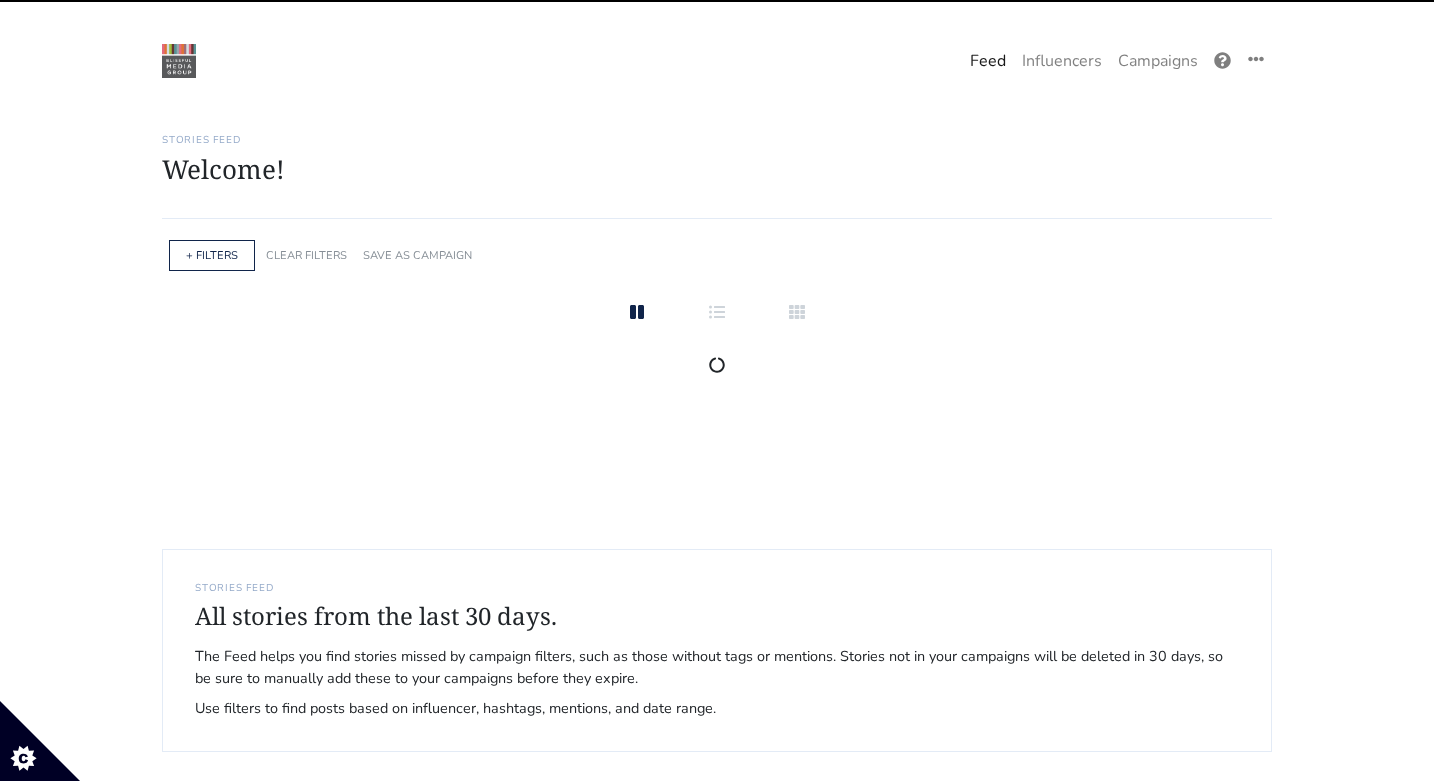 scroll, scrollTop: 0, scrollLeft: 0, axis: both 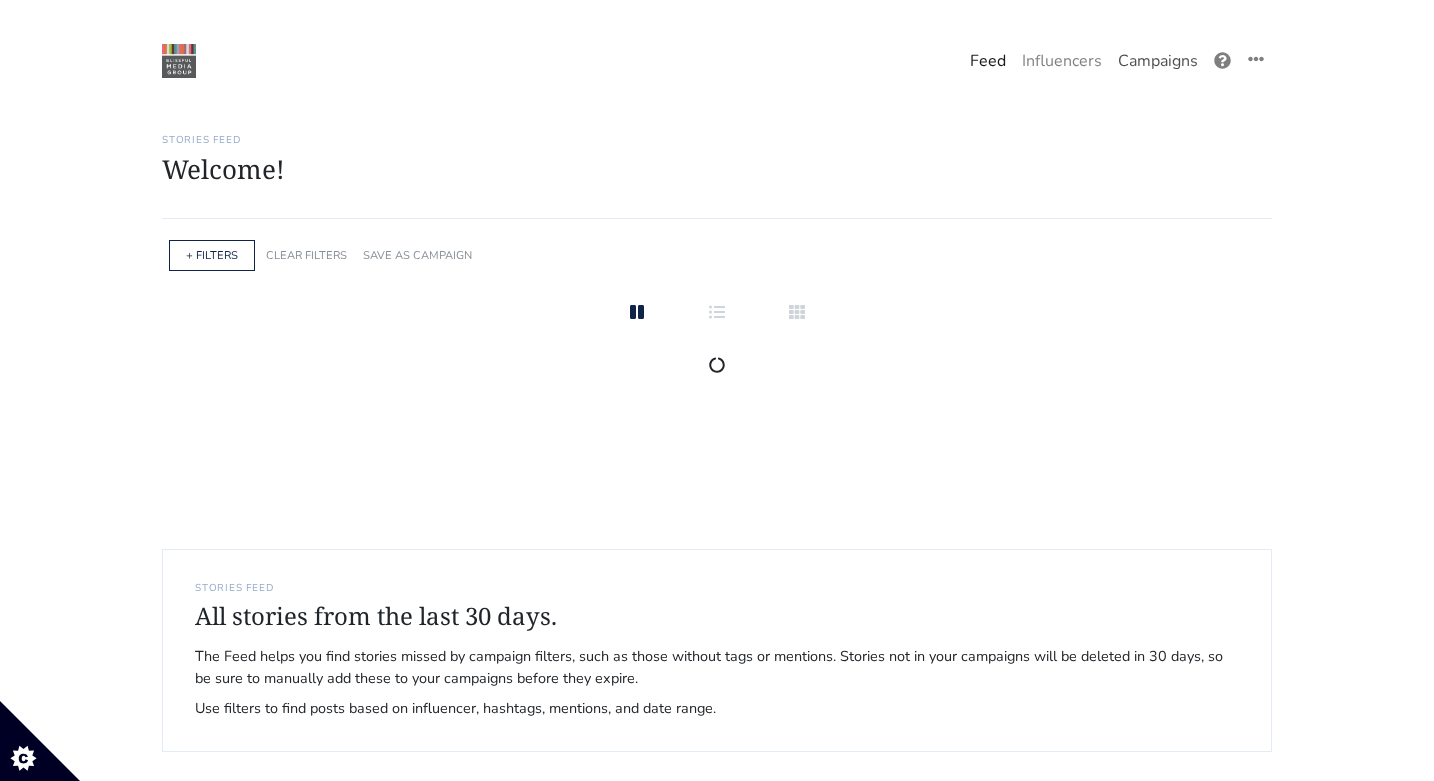 click on "Campaigns" at bounding box center (1158, 61) 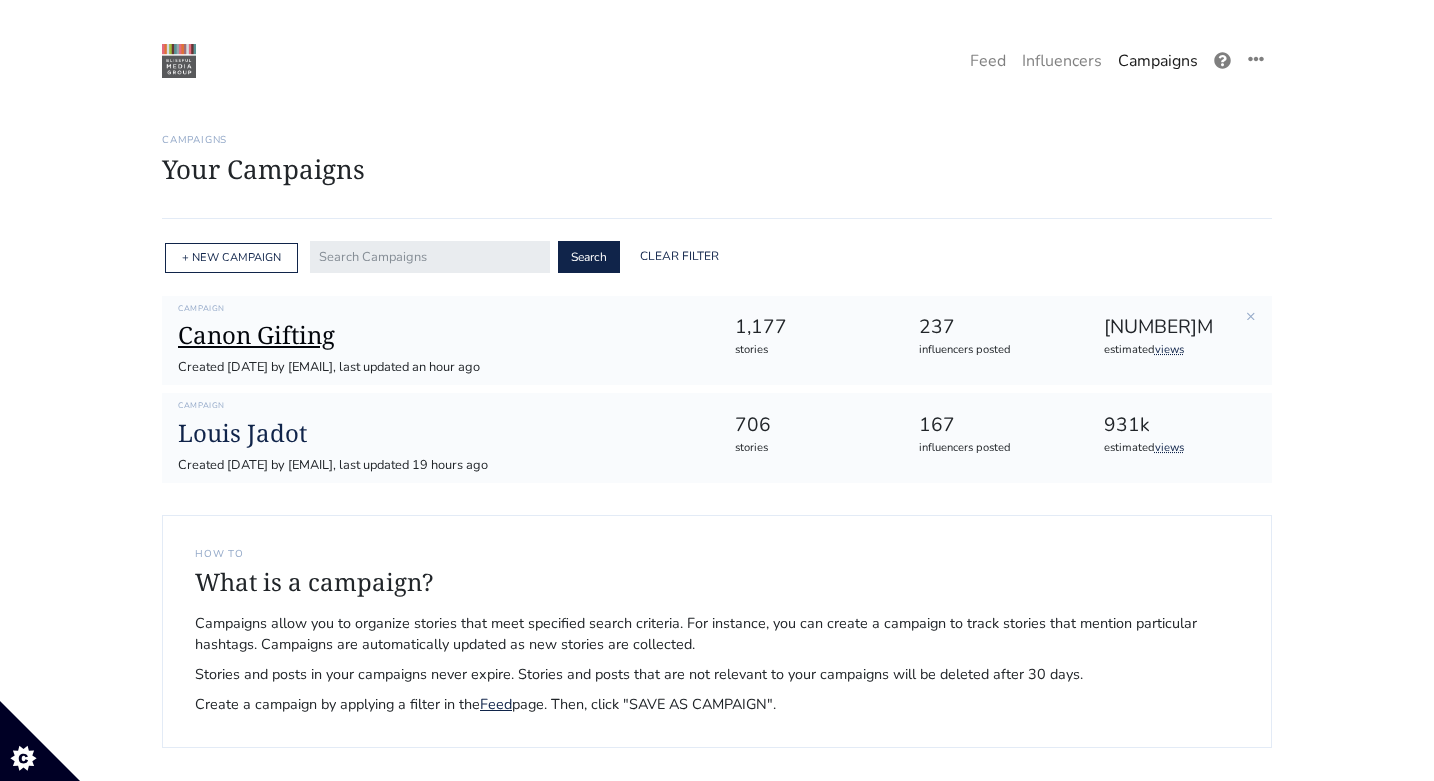 click on "Canon Gifting" at bounding box center (440, 335) 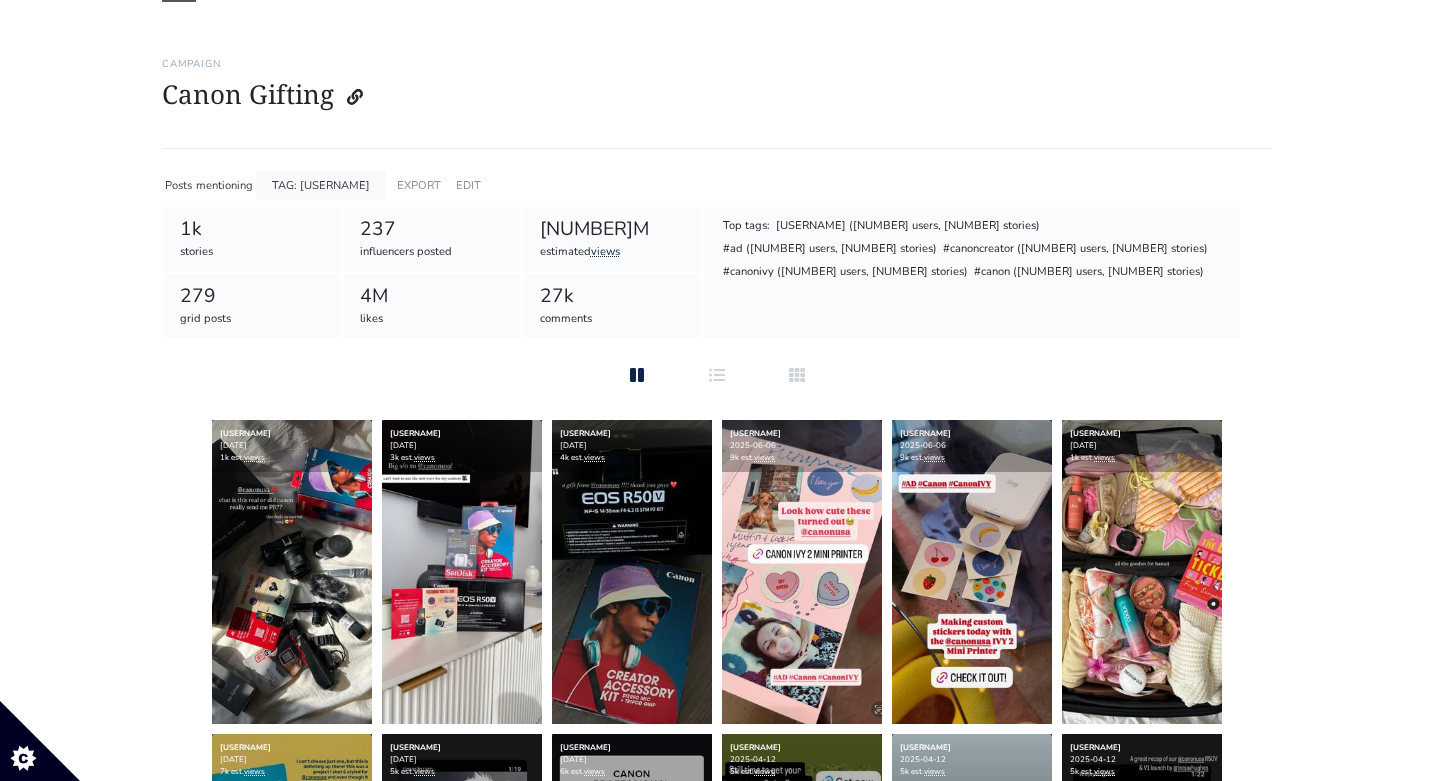 scroll, scrollTop: 0, scrollLeft: 0, axis: both 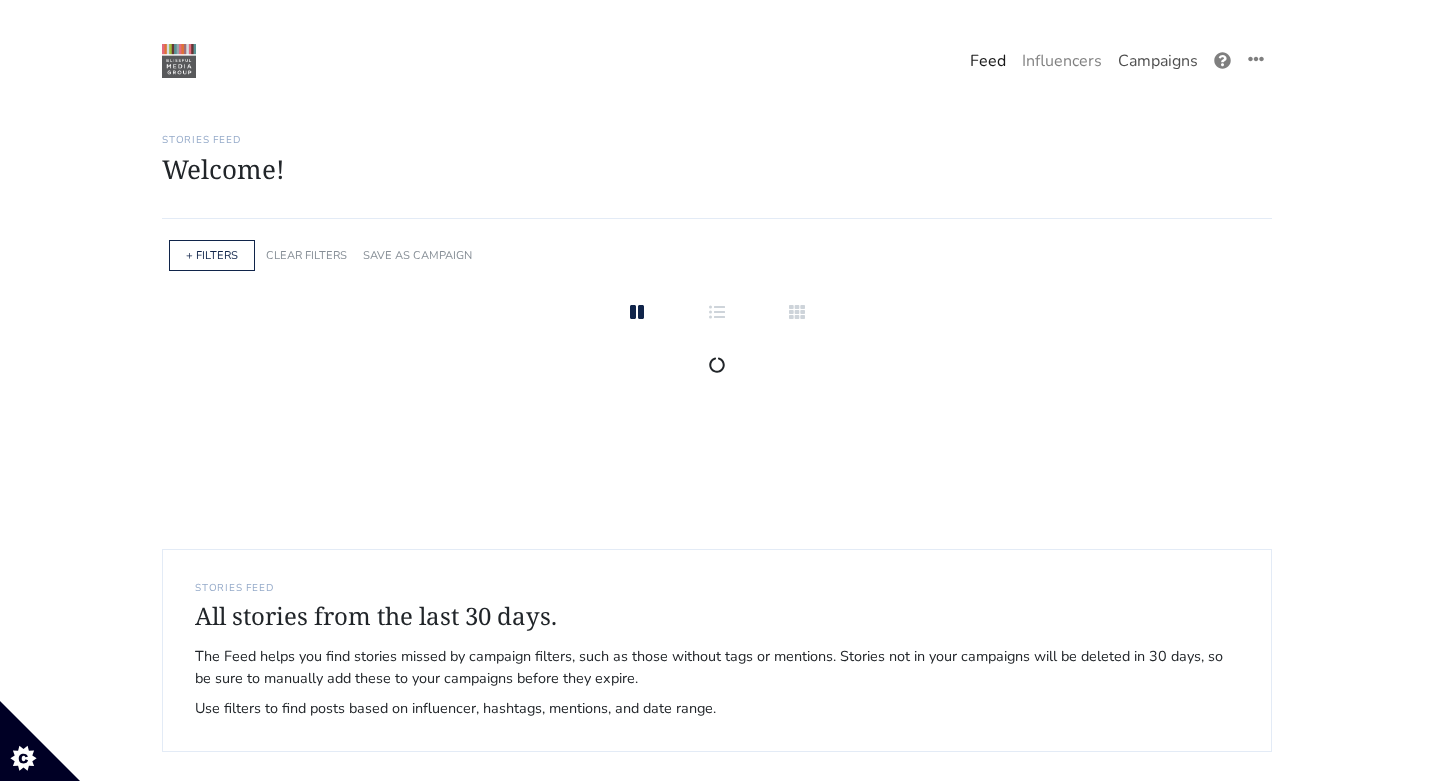 click on "Campaigns" at bounding box center [1158, 61] 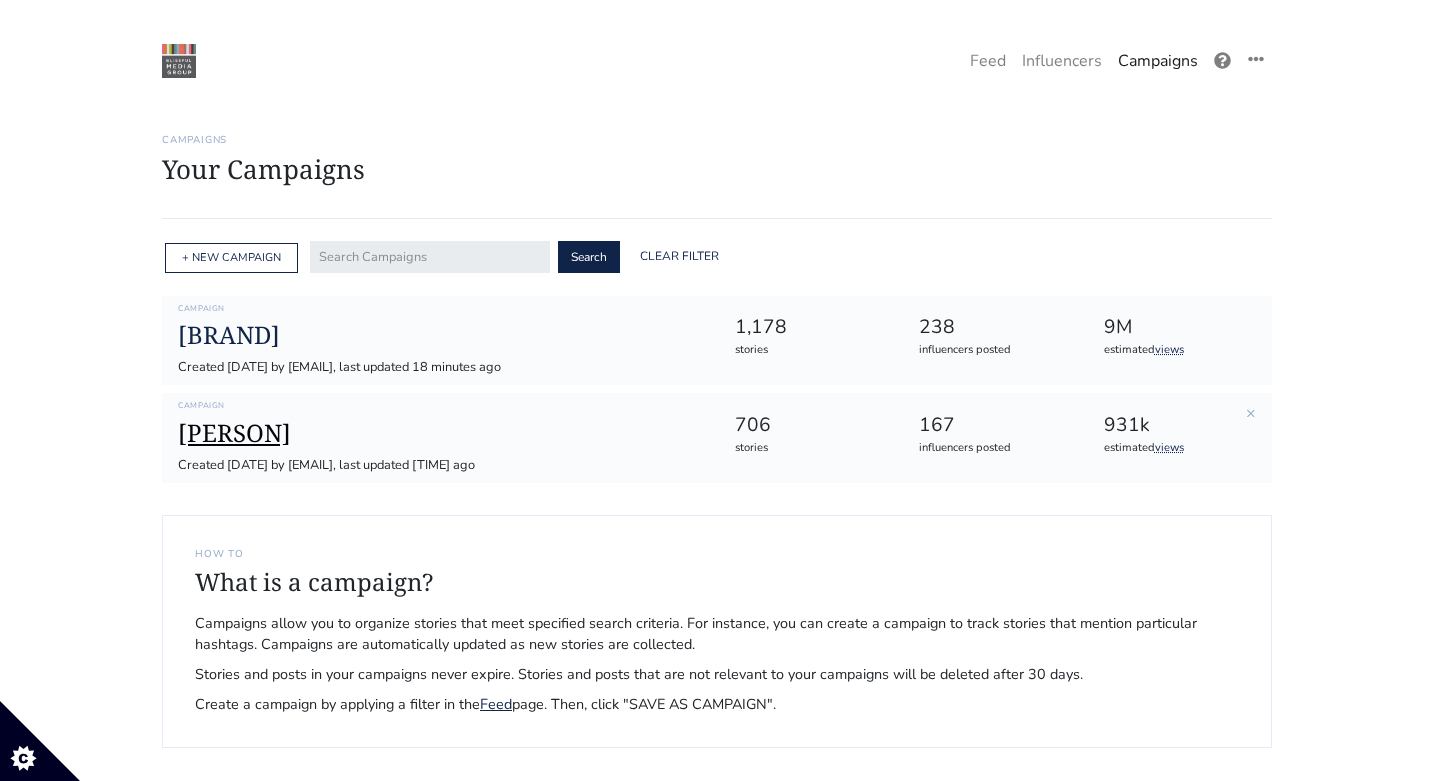 click on "[PERSON]" at bounding box center [440, 433] 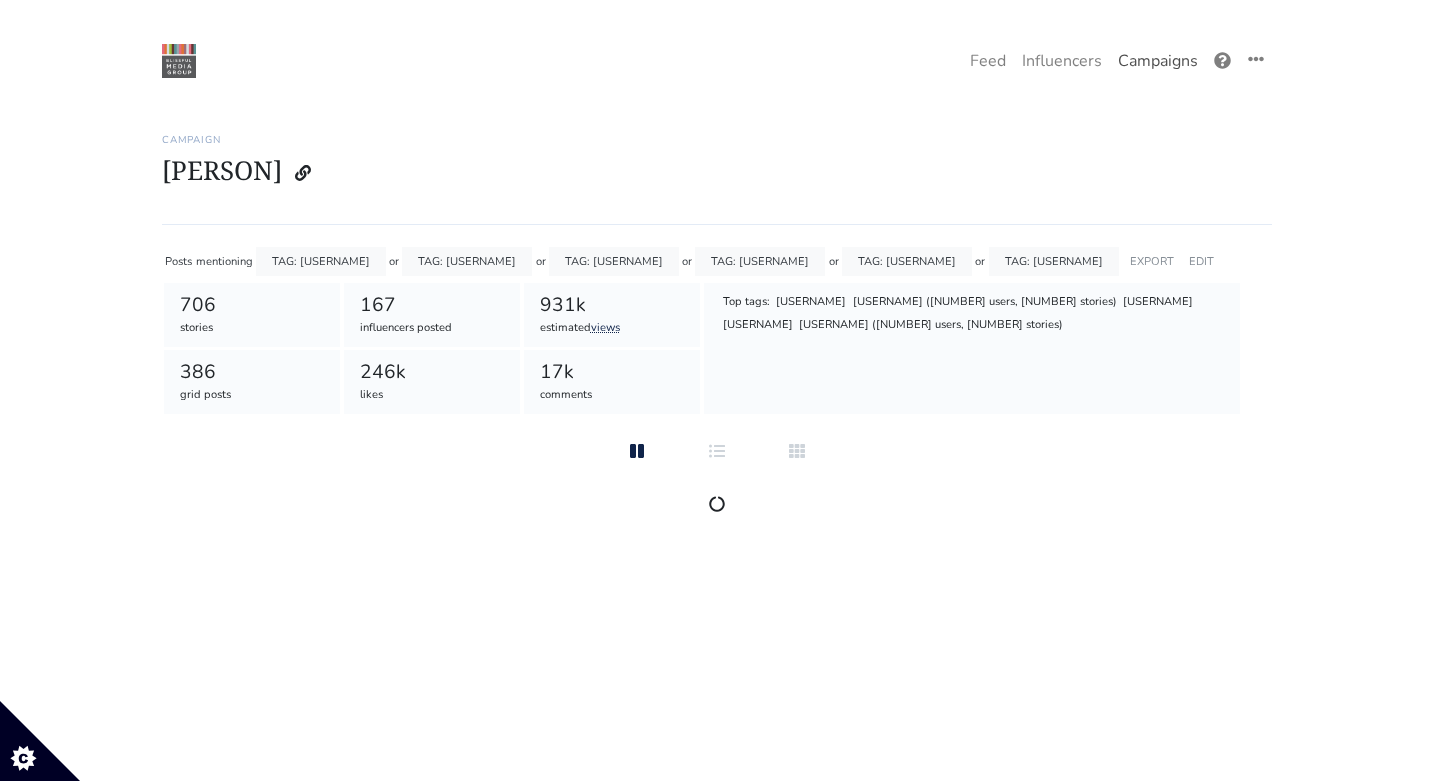 click on "Campaigns" at bounding box center [1158, 61] 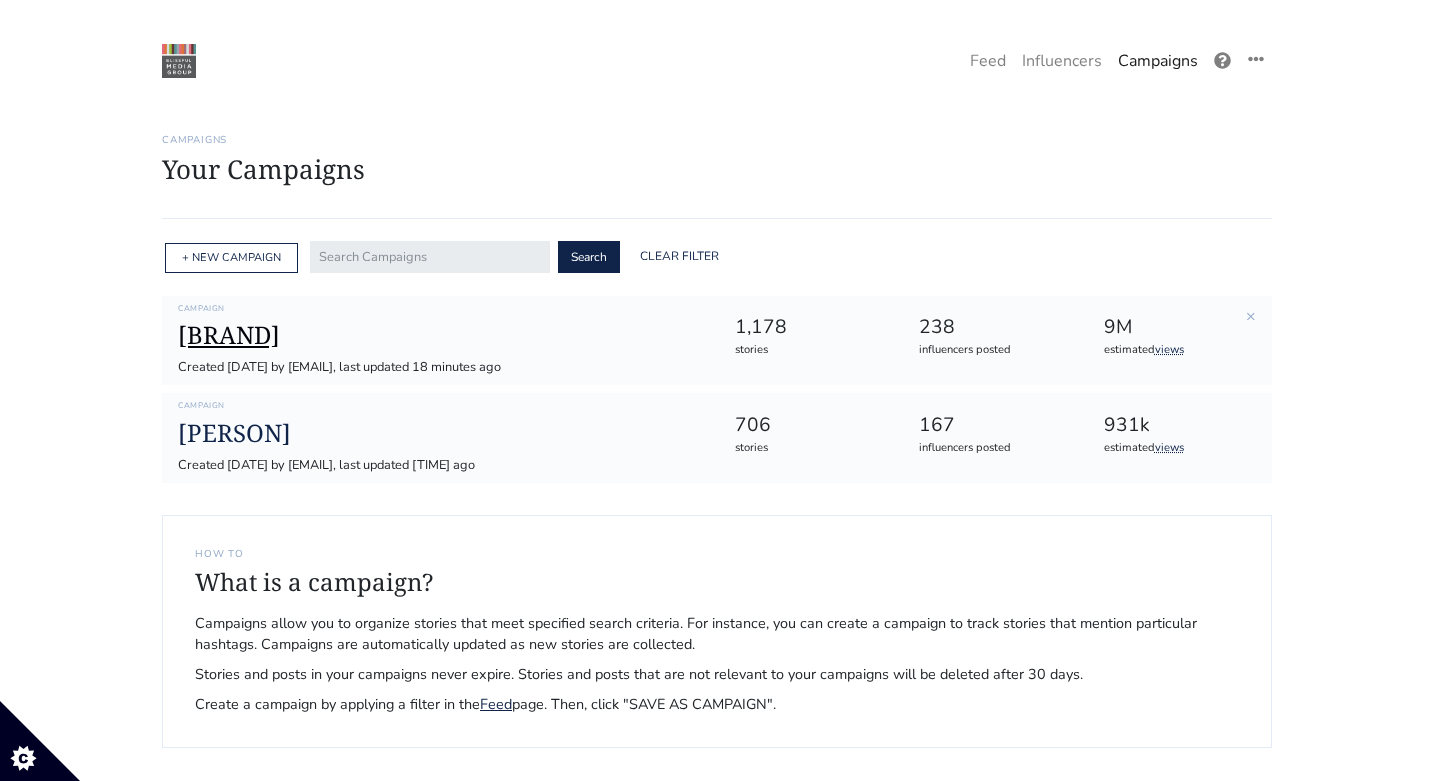click on "[BRAND]" at bounding box center (440, 335) 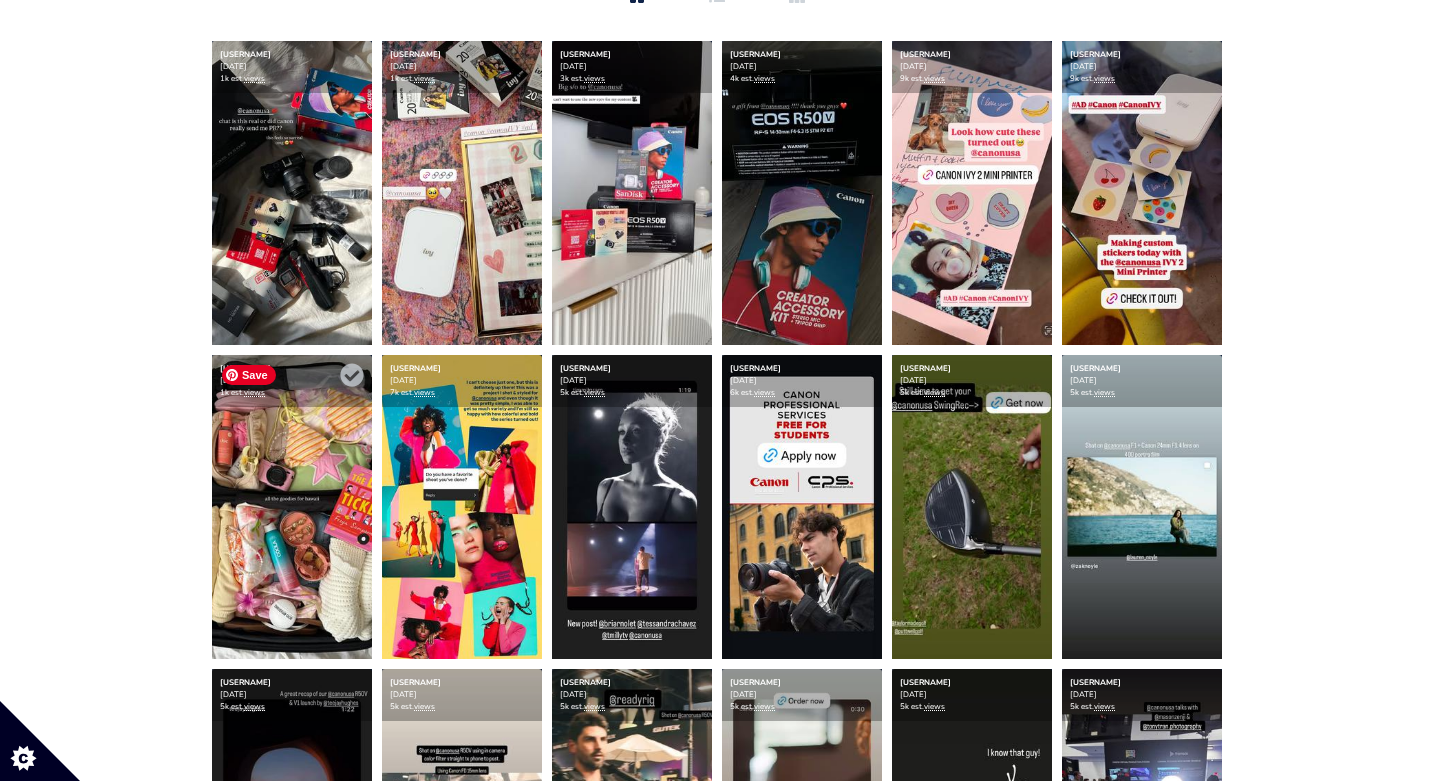 scroll, scrollTop: 440, scrollLeft: 0, axis: vertical 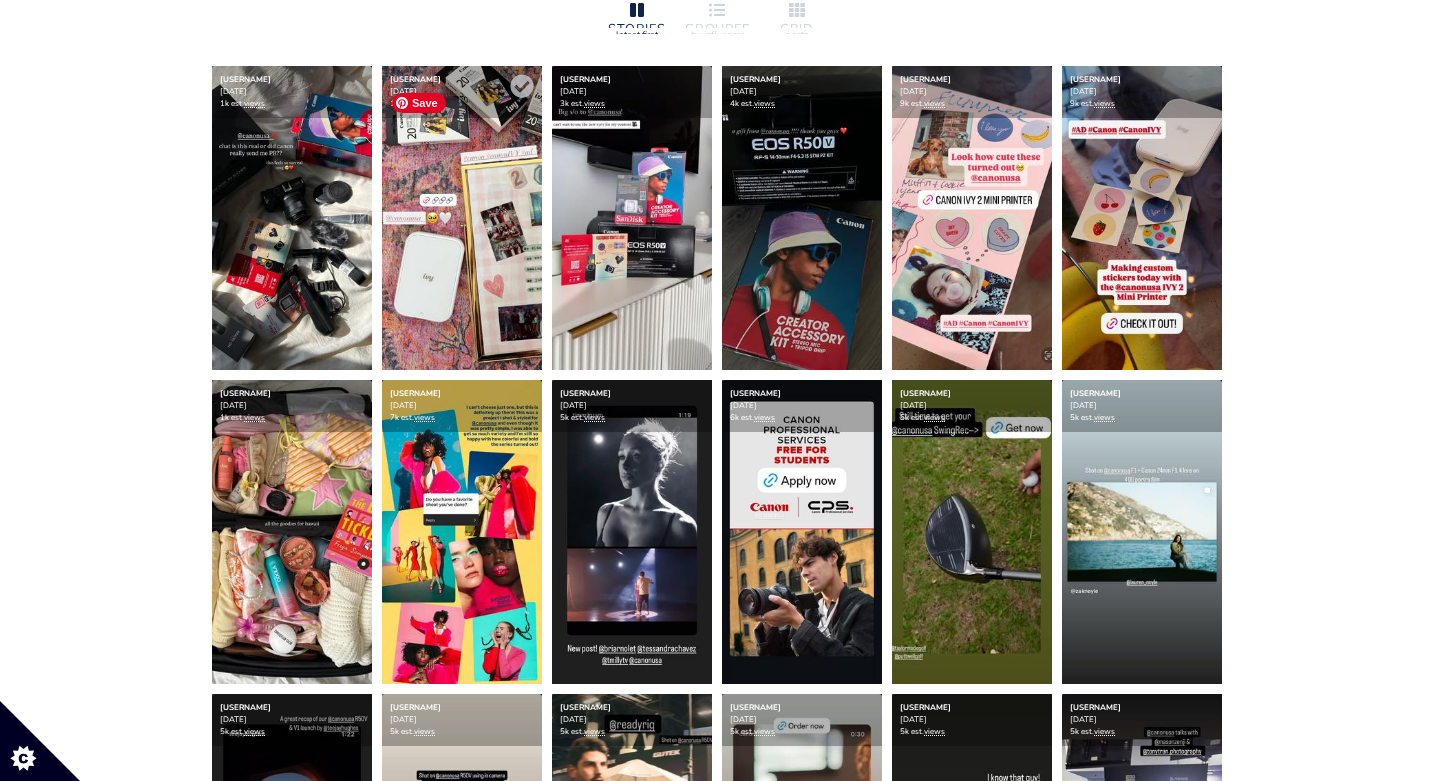 click at bounding box center (292, 218) 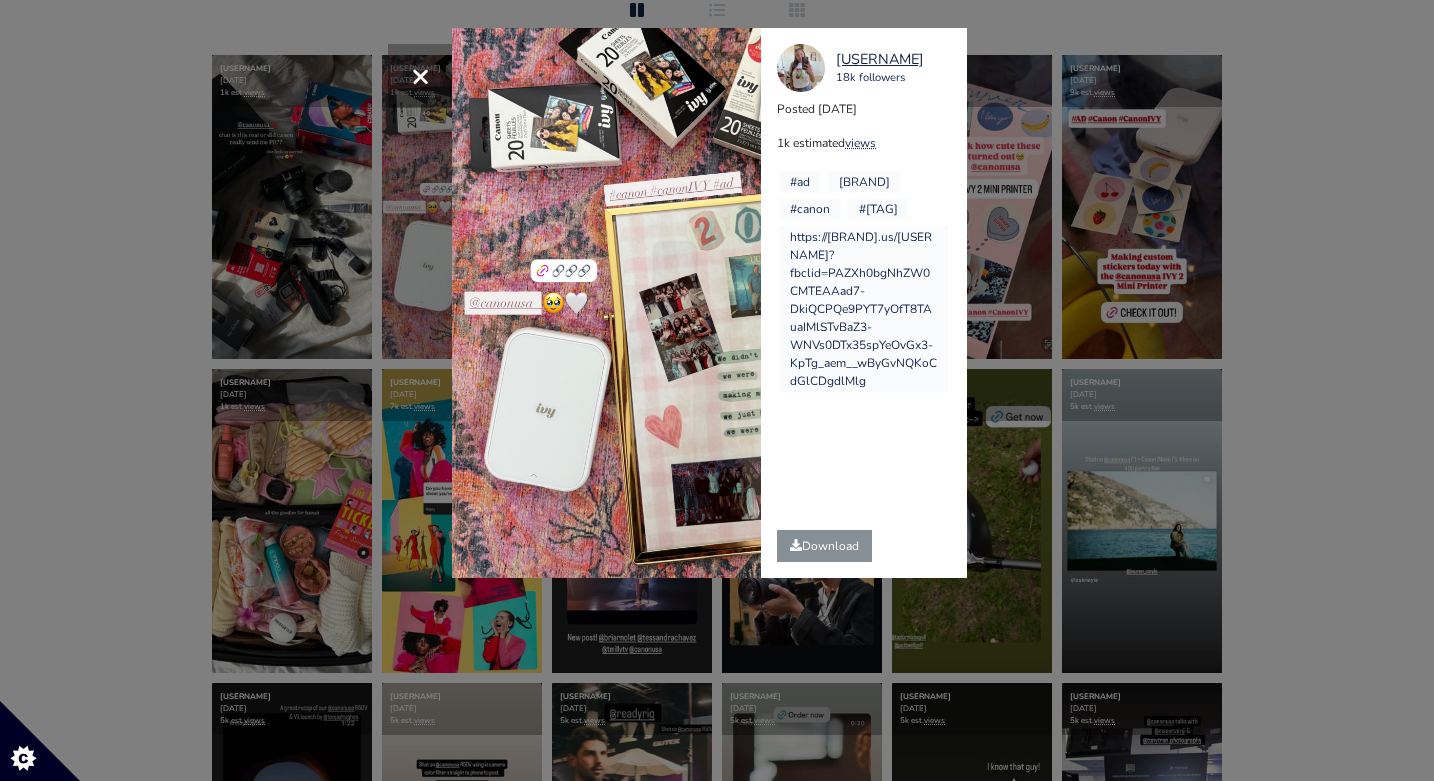 click on "[USERNAME]
[NUMBER] followers
Posted [DATE]
[NUMBER]
estimated
views
#[TAG]
@[USERNAME]" at bounding box center (717, 390) 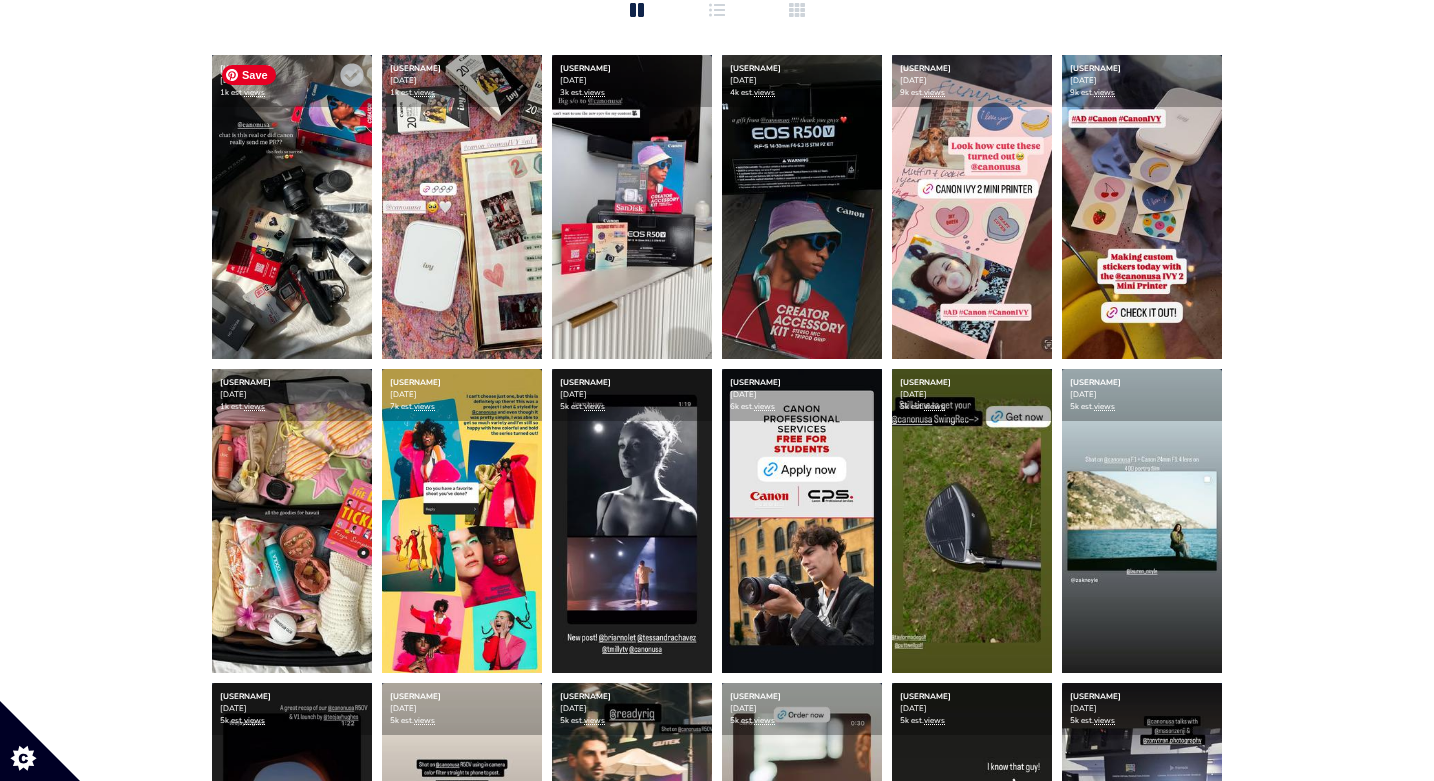 click at bounding box center [292, 207] 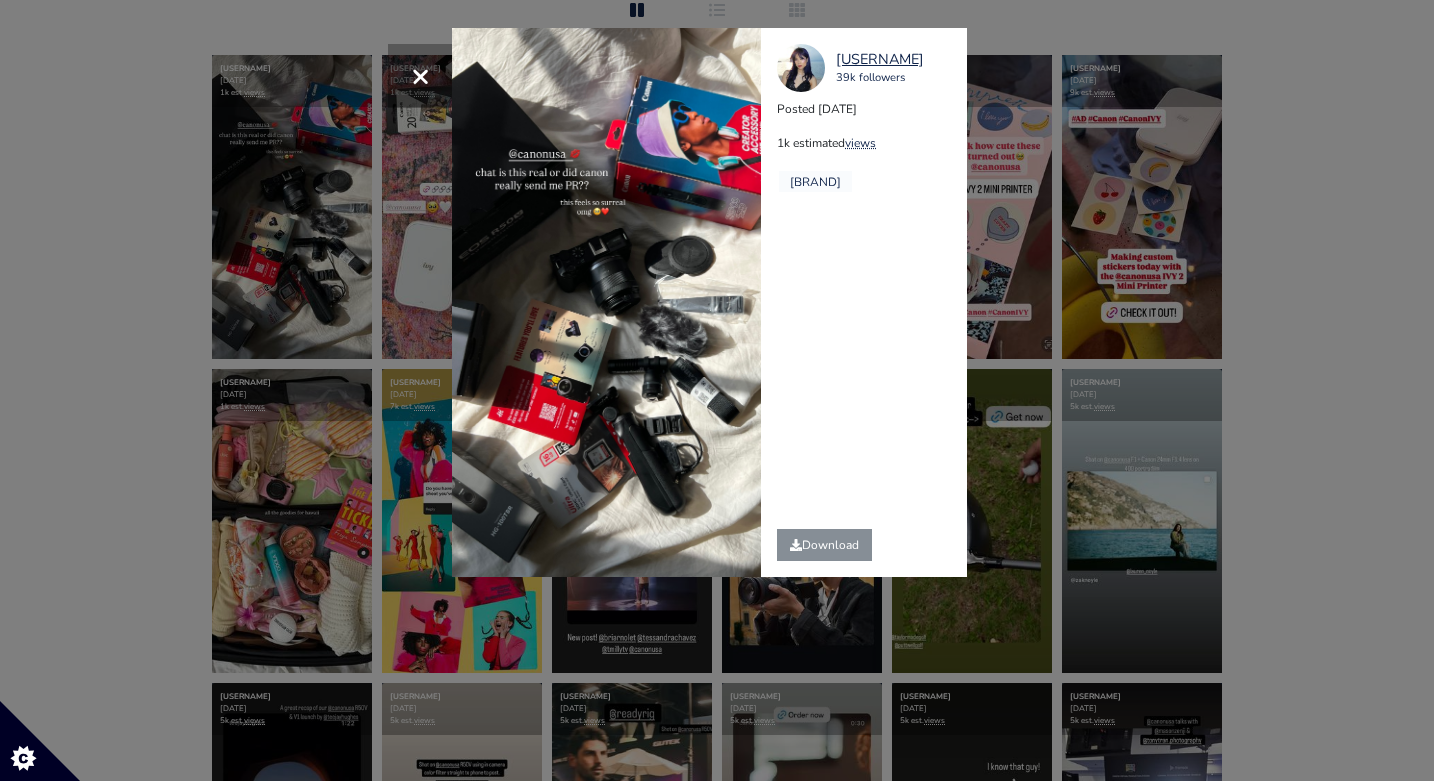 click on "[USERNAME]
[NUMBER] followers
Posted [DATE]
[NUMBER]
estimated
views
@[USERNAME]" at bounding box center [717, 390] 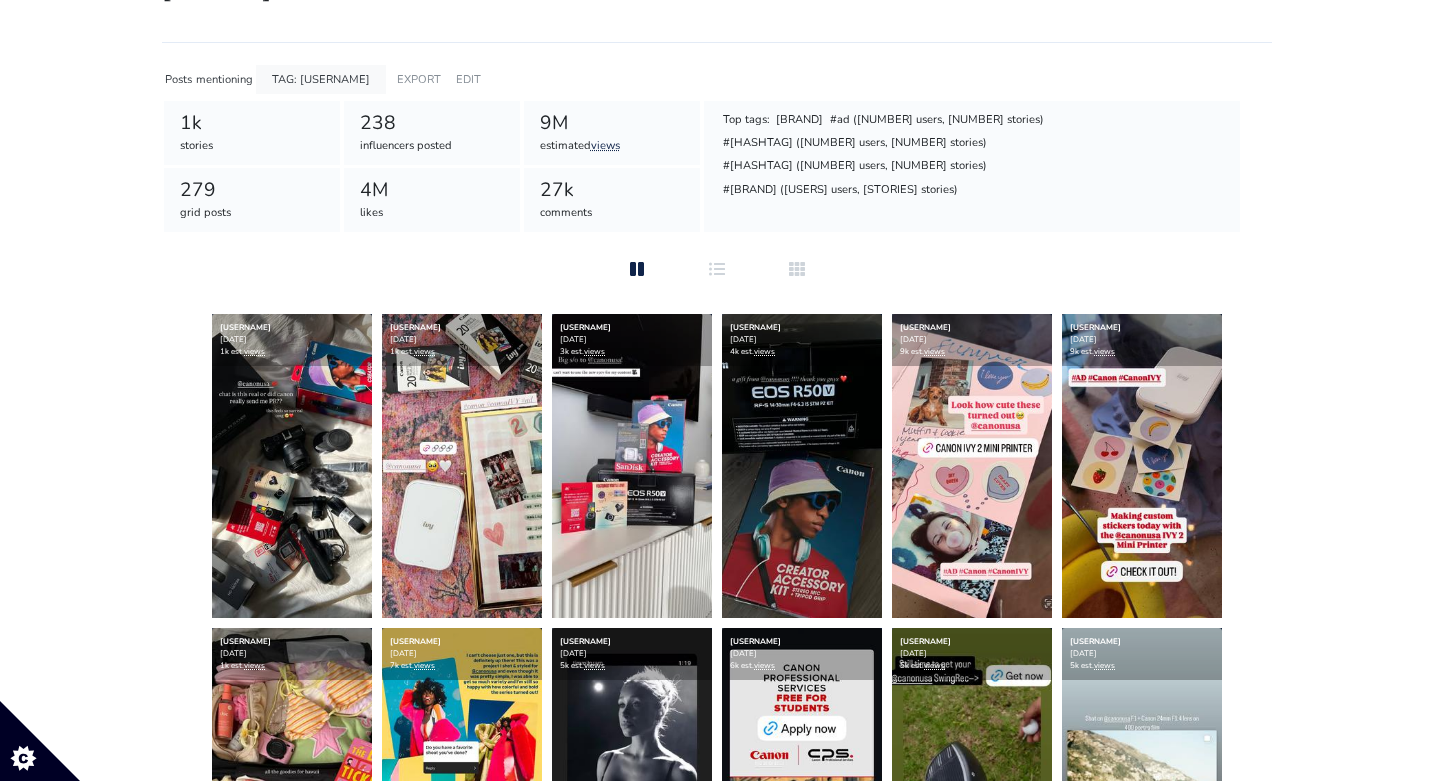 scroll, scrollTop: 0, scrollLeft: 0, axis: both 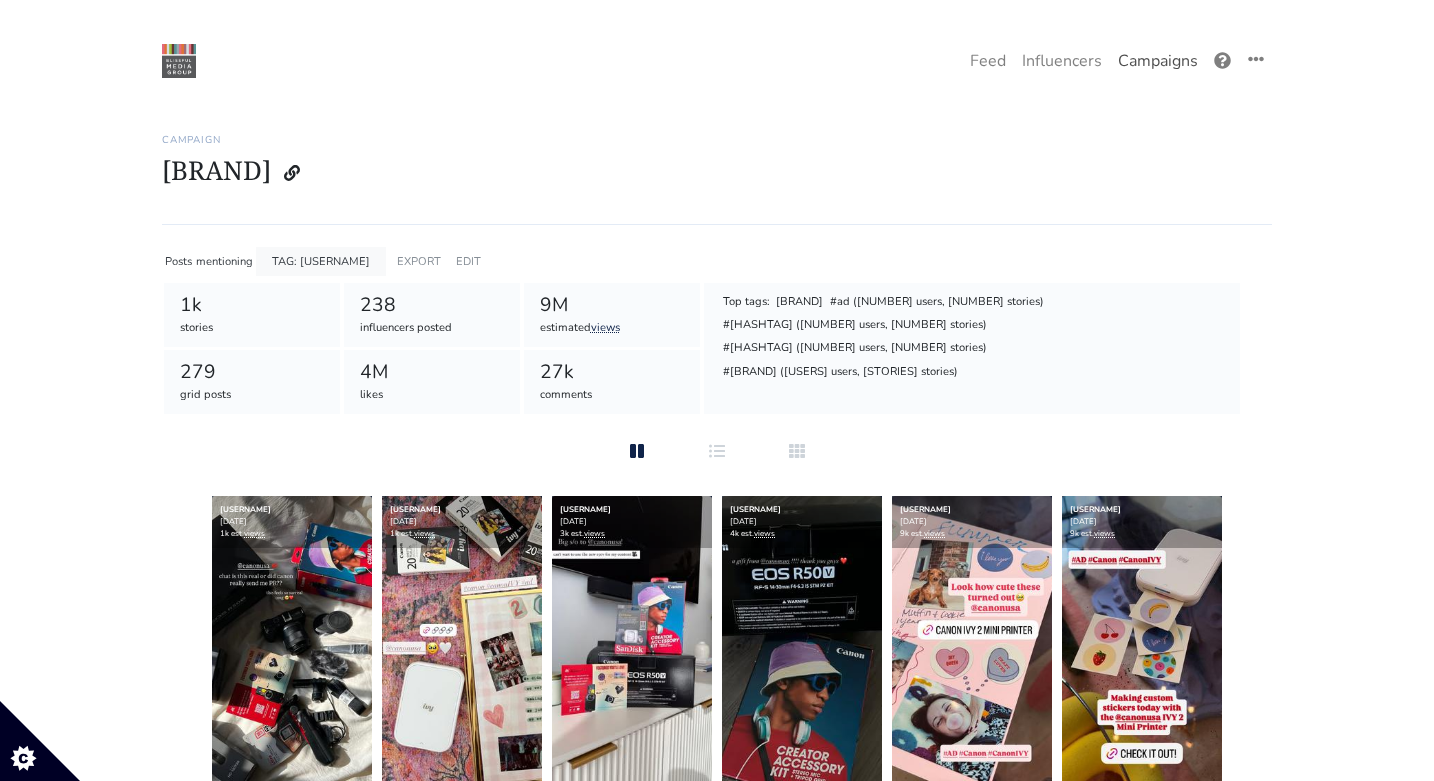 click on "Campaigns" at bounding box center (1158, 61) 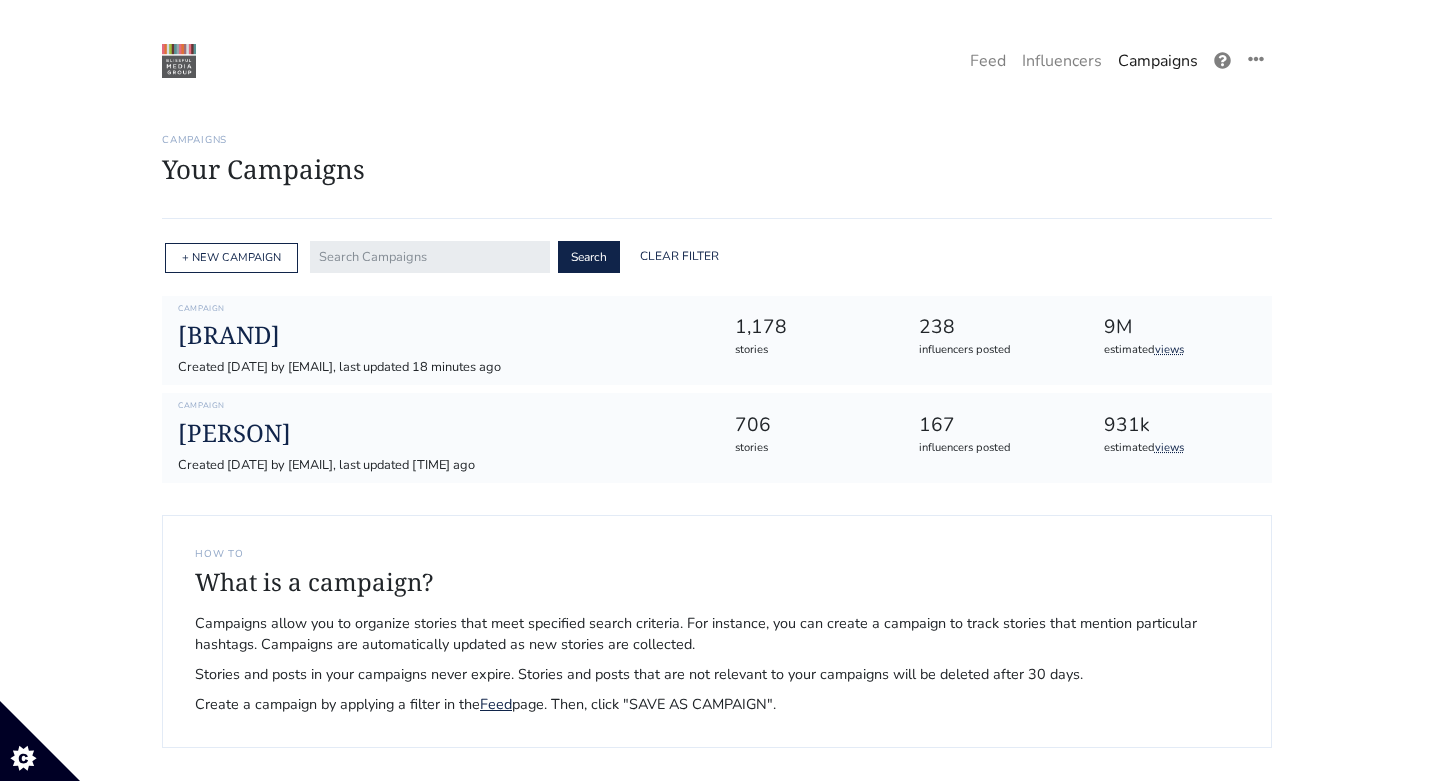 click on "Campaigns
Your Campaigns" at bounding box center [717, 164] 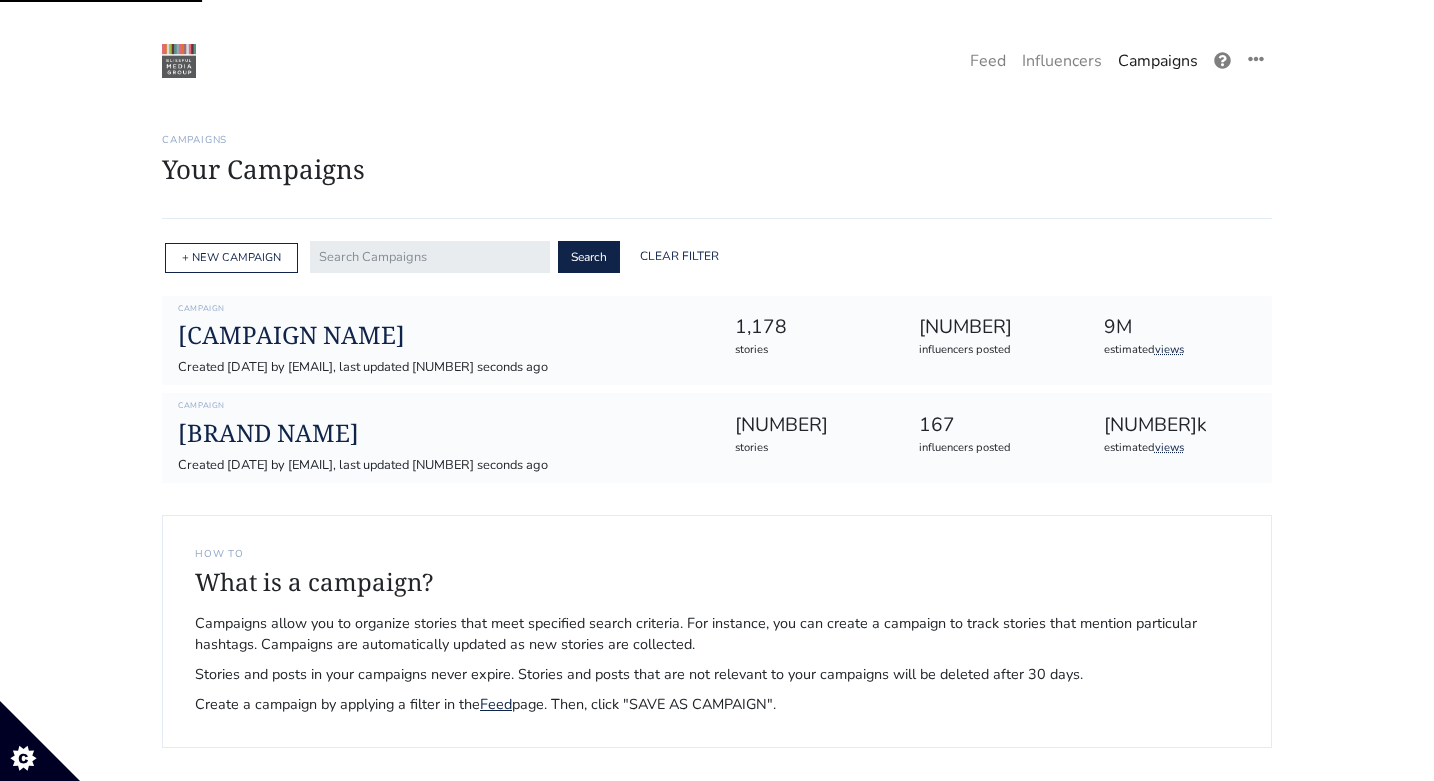 scroll, scrollTop: 0, scrollLeft: 0, axis: both 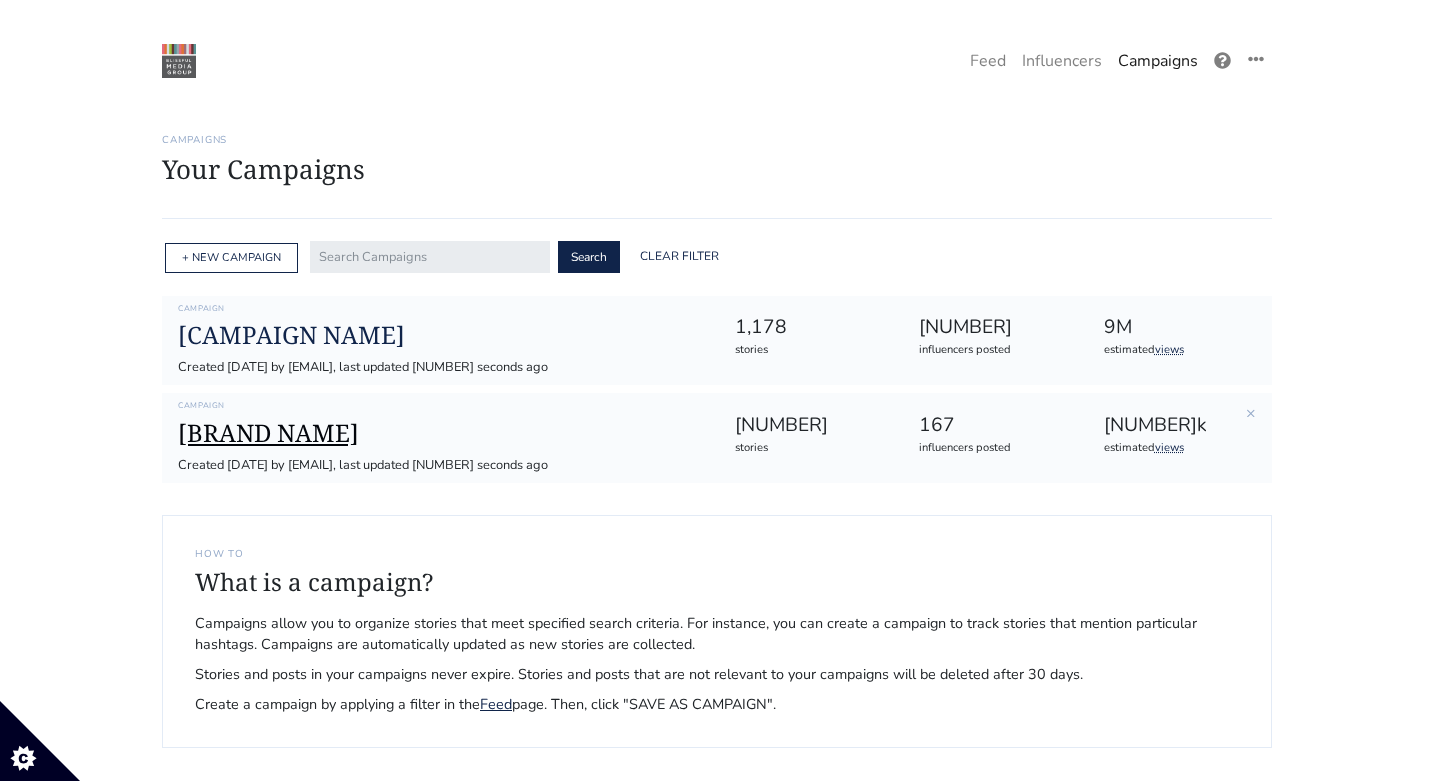 click on "[BRAND NAME]" at bounding box center (440, 433) 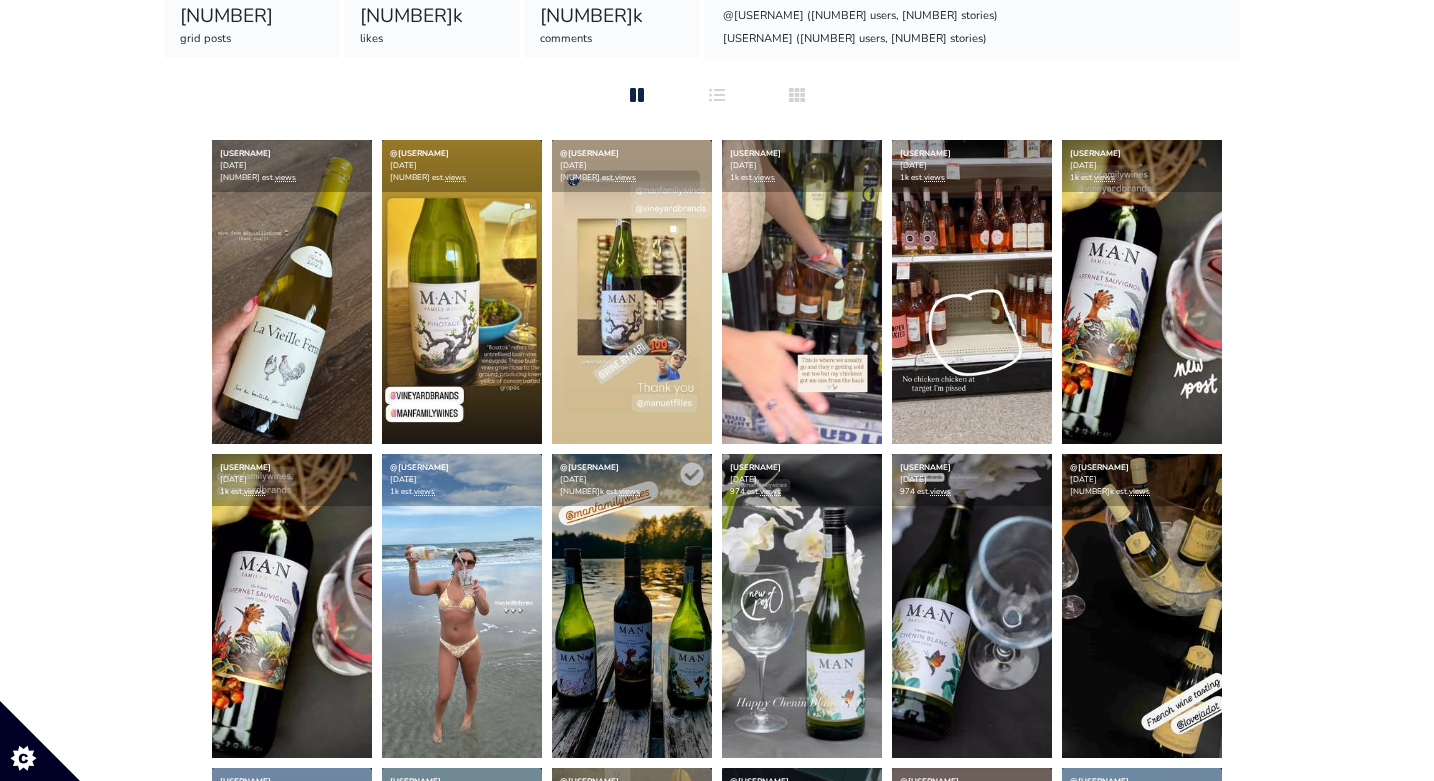 scroll, scrollTop: 227, scrollLeft: 0, axis: vertical 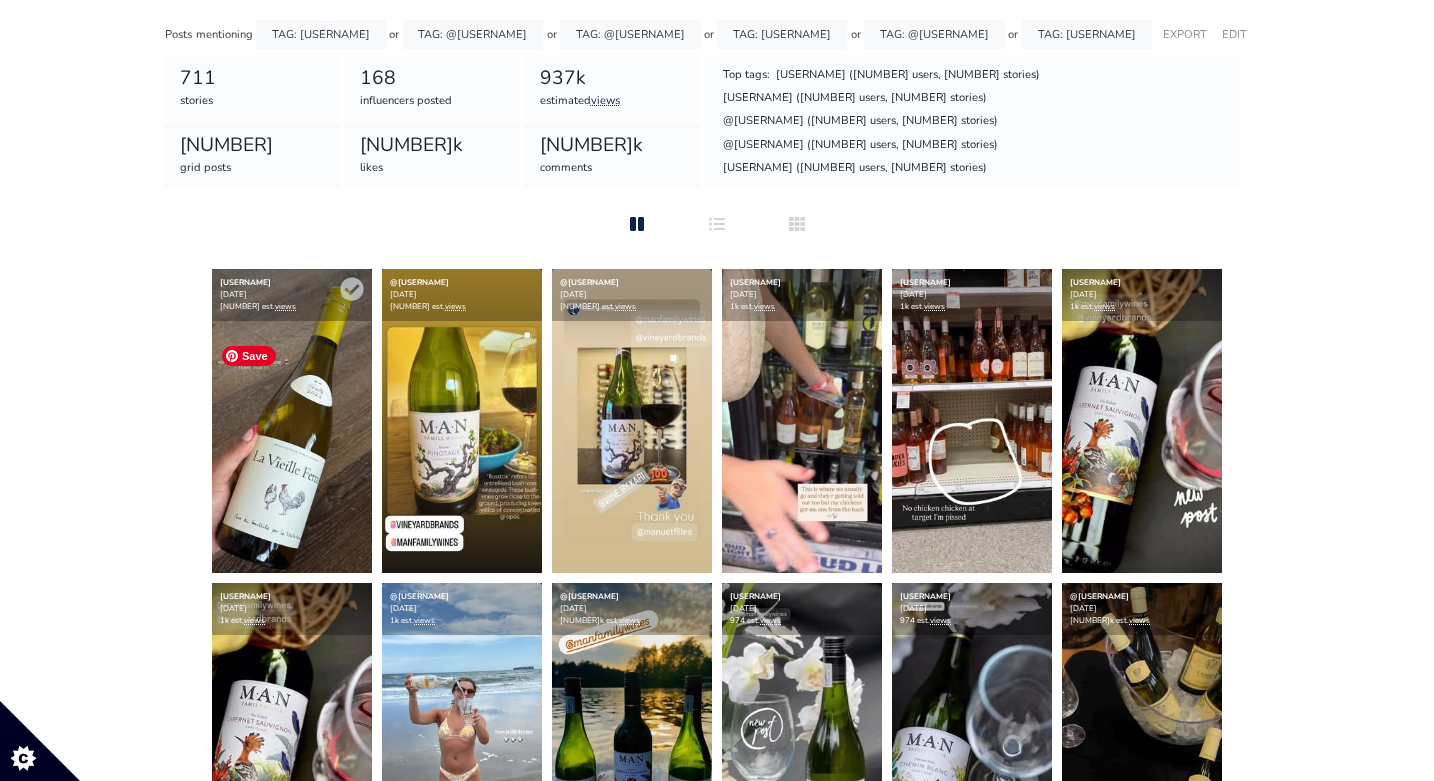 click at bounding box center [292, 421] 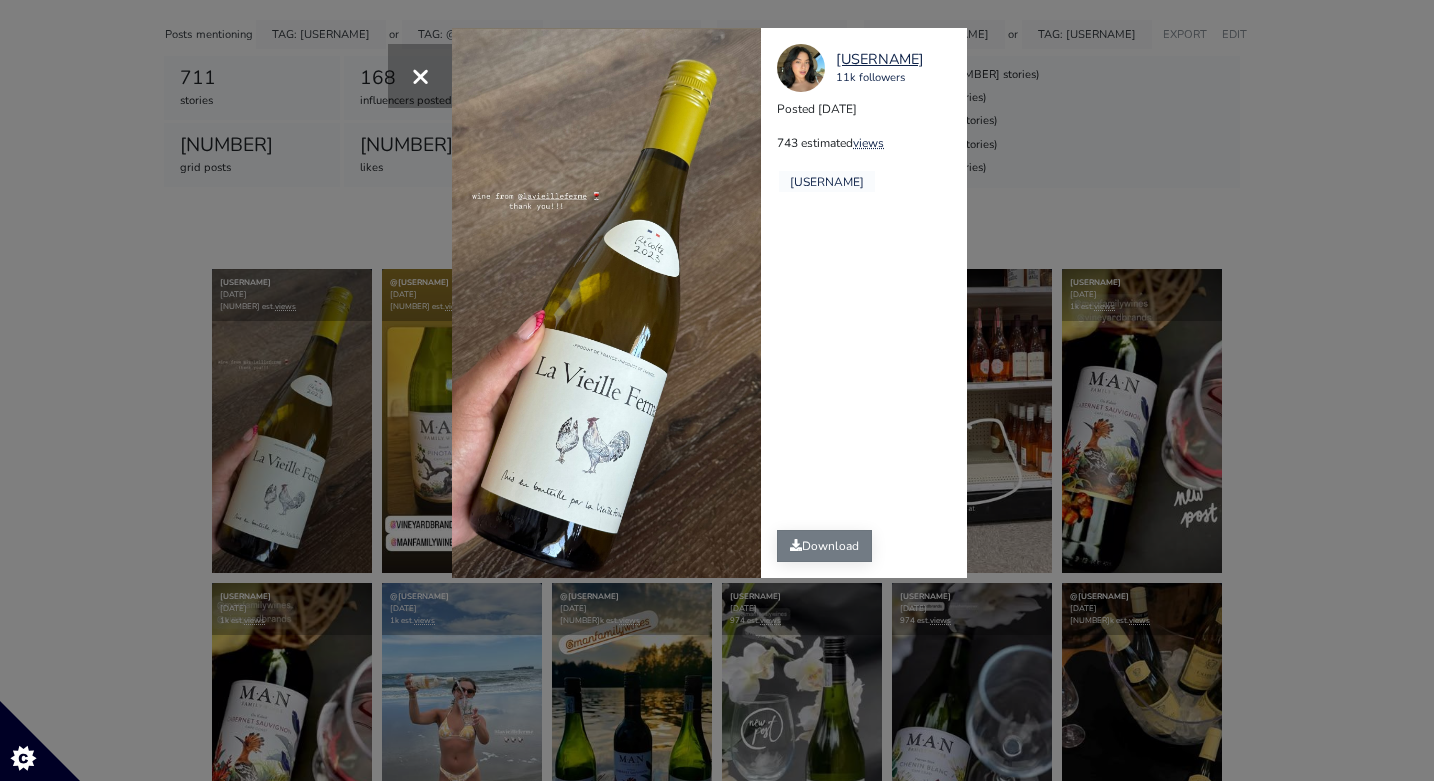 click on "Download" at bounding box center (824, 546) 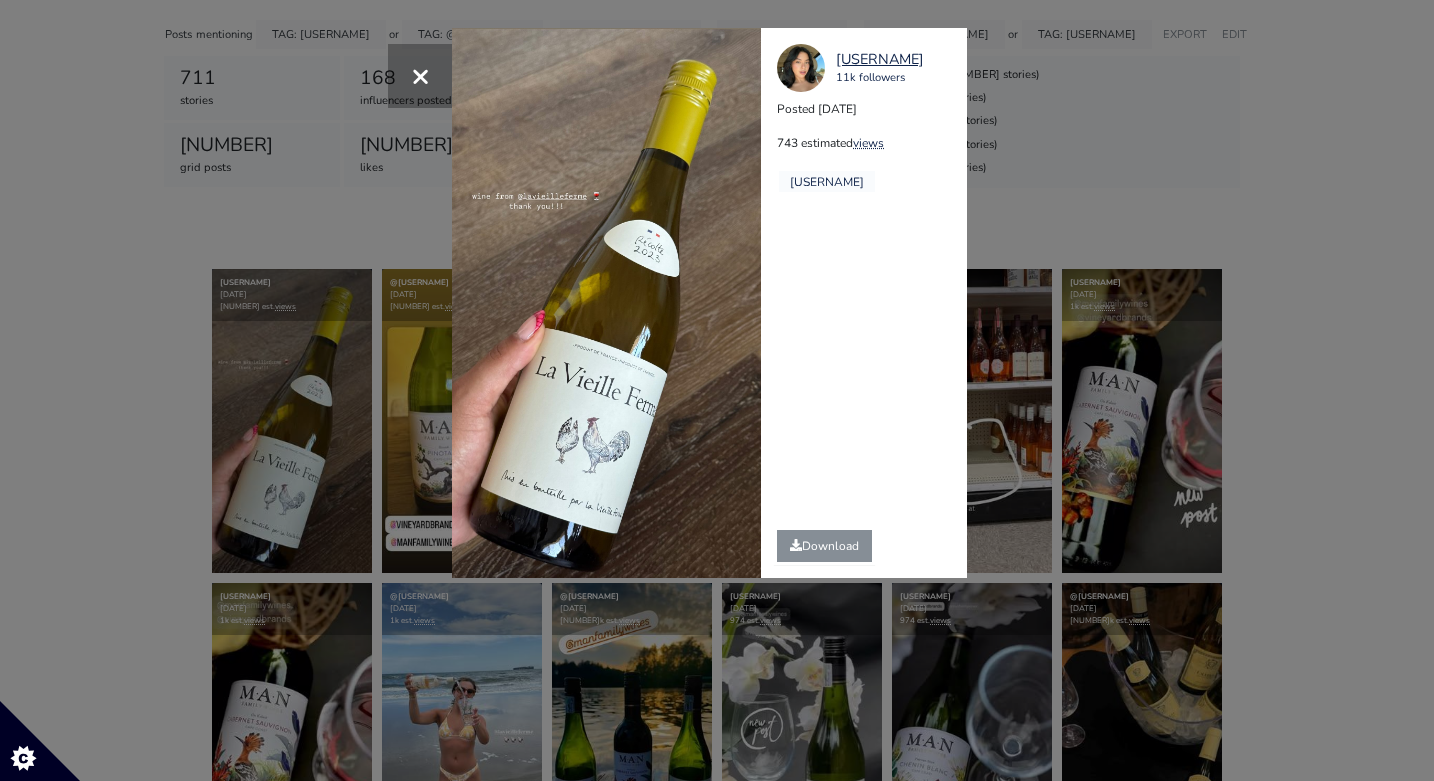 click on "×
yvehernandz
11k followers
Posted 2025-07-01
743
estimated
views
@lavieilleferme" at bounding box center (717, 390) 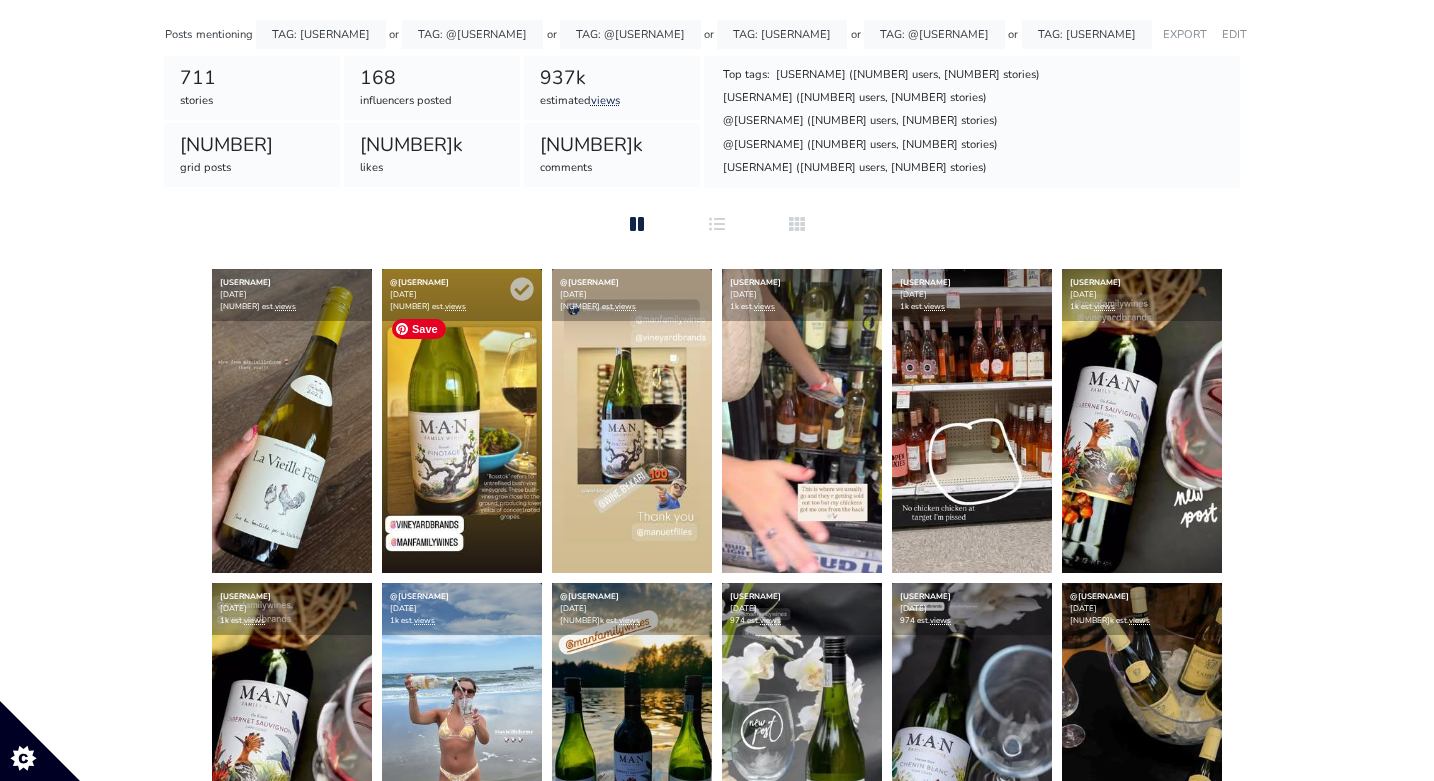 click at bounding box center (292, 421) 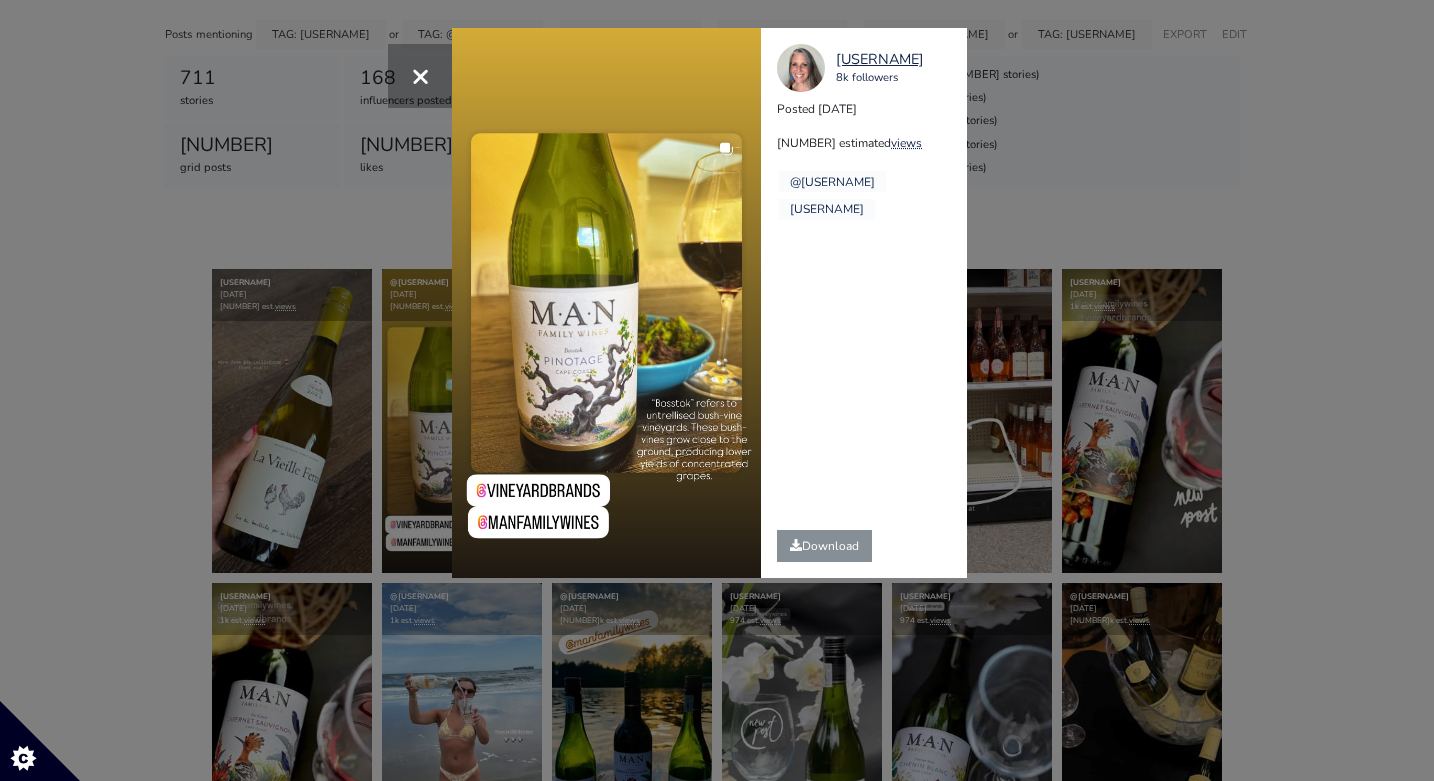 click on "×
wine.by.kari
8k followers
Posted 2025-06-30
841
estimated
views
@vineyardbrands @manfamilywines" at bounding box center (717, 390) 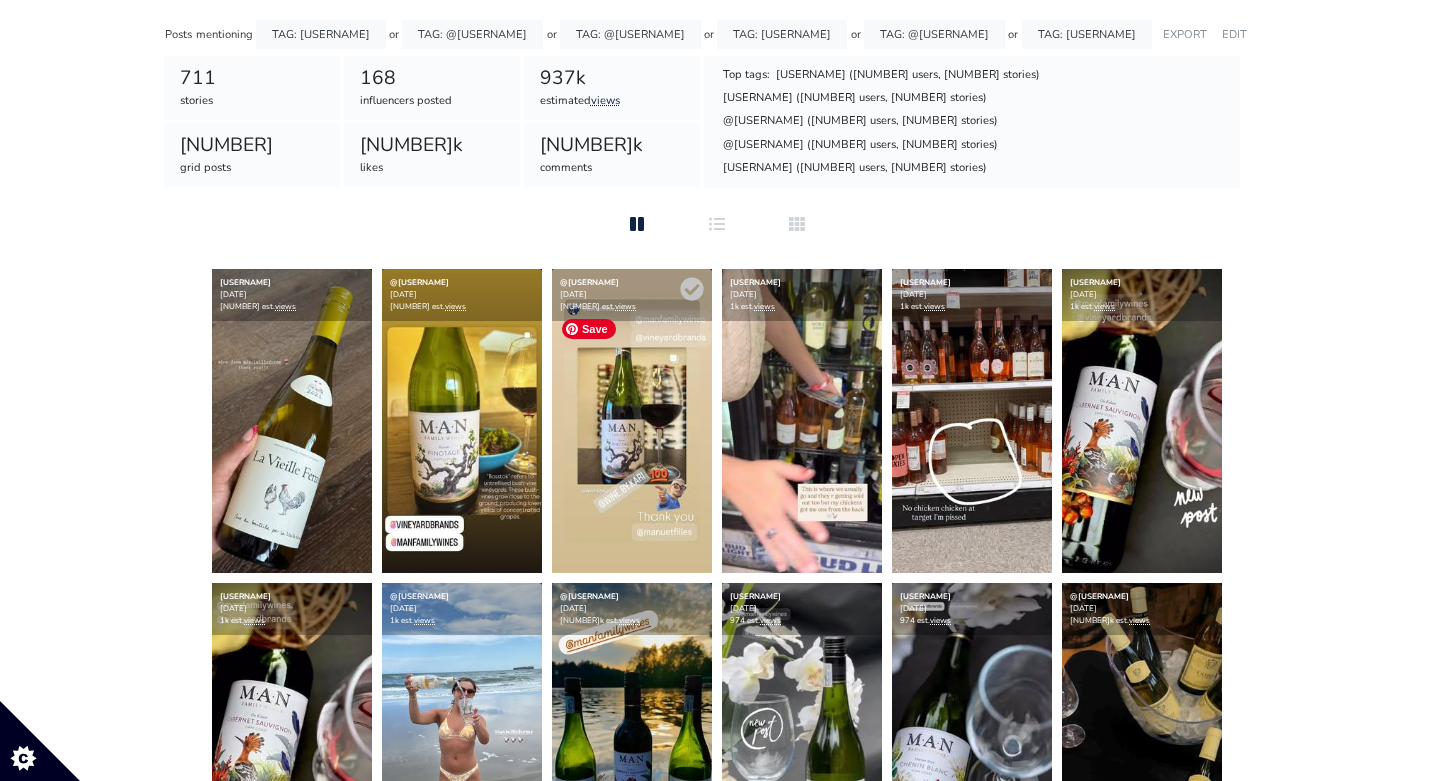 click at bounding box center (292, 421) 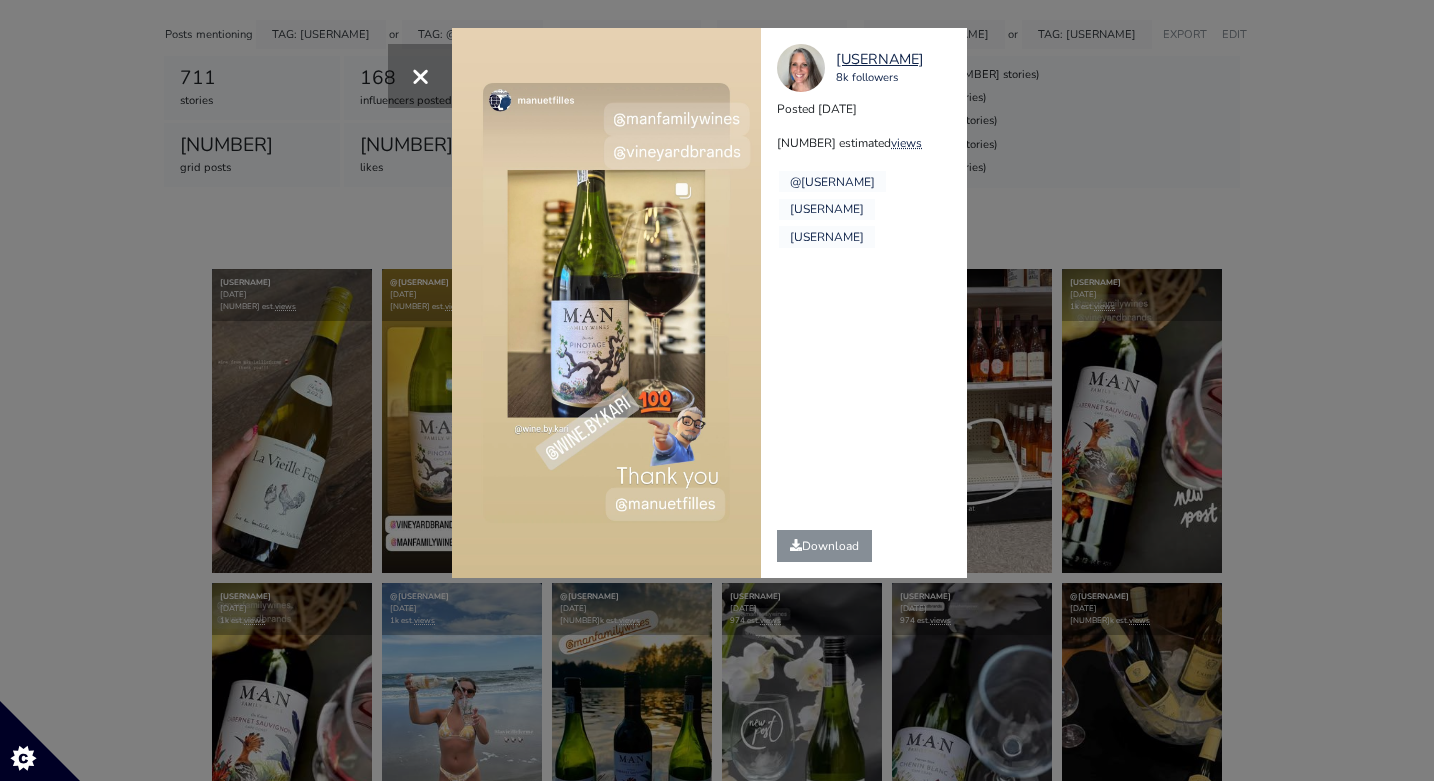 click on "×
wine.by.kari
8k followers
Posted 2025-06-30
841
estimated
views
@vineyardbrands @manfamilywines" at bounding box center [717, 390] 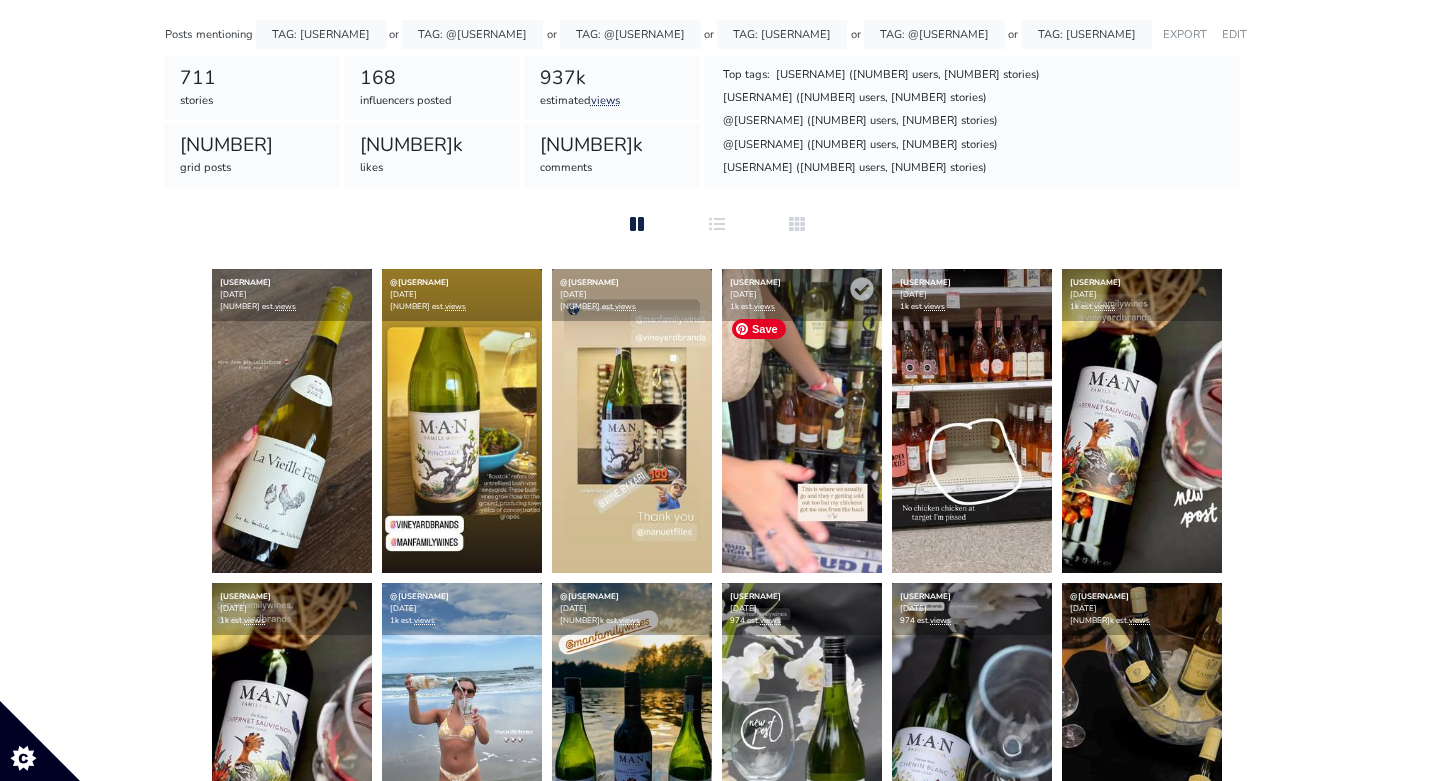 click at bounding box center (292, 421) 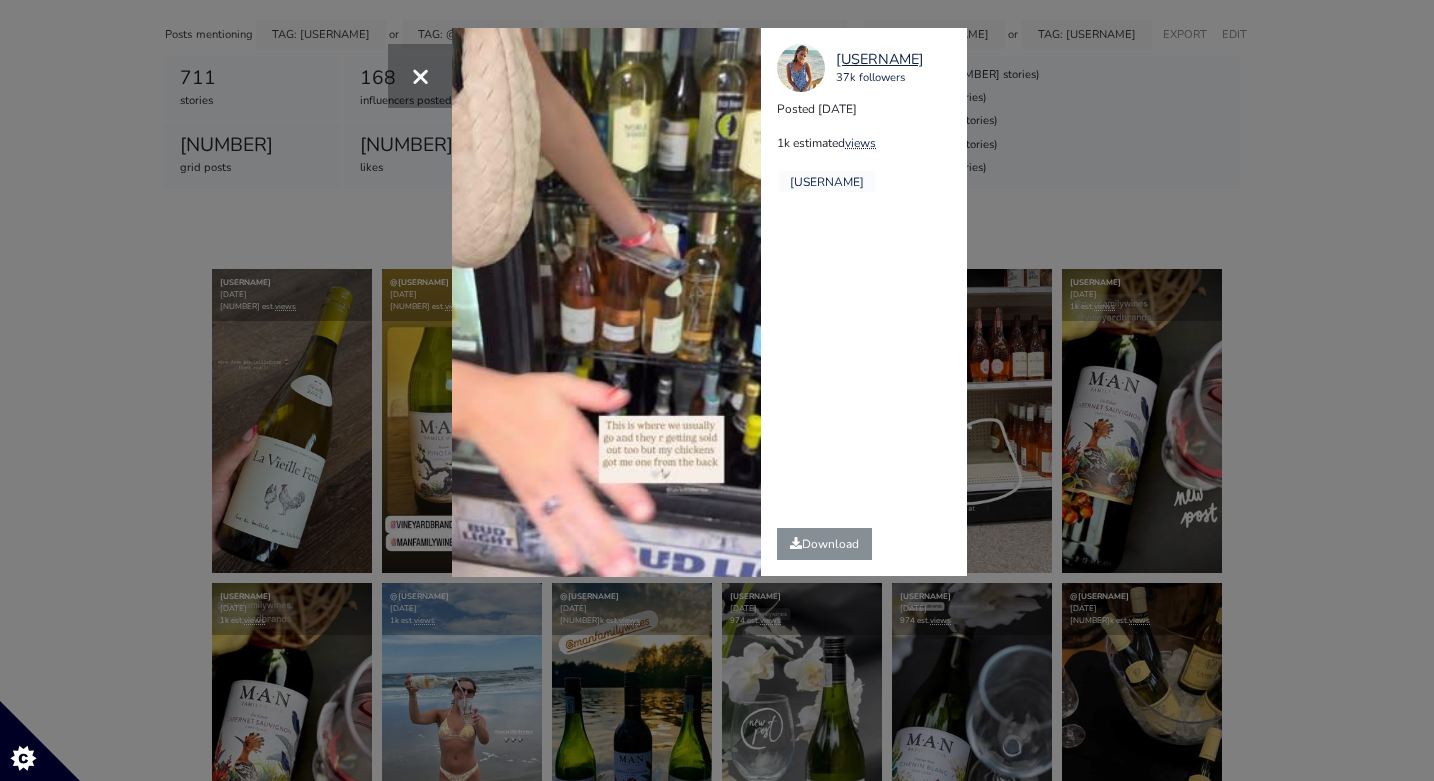 click on "×
Your browser does not support HTML5 video.
madelineoldweiler_
37k followers
Posted 2025-06-29
1k
estimated
views" at bounding box center (717, 390) 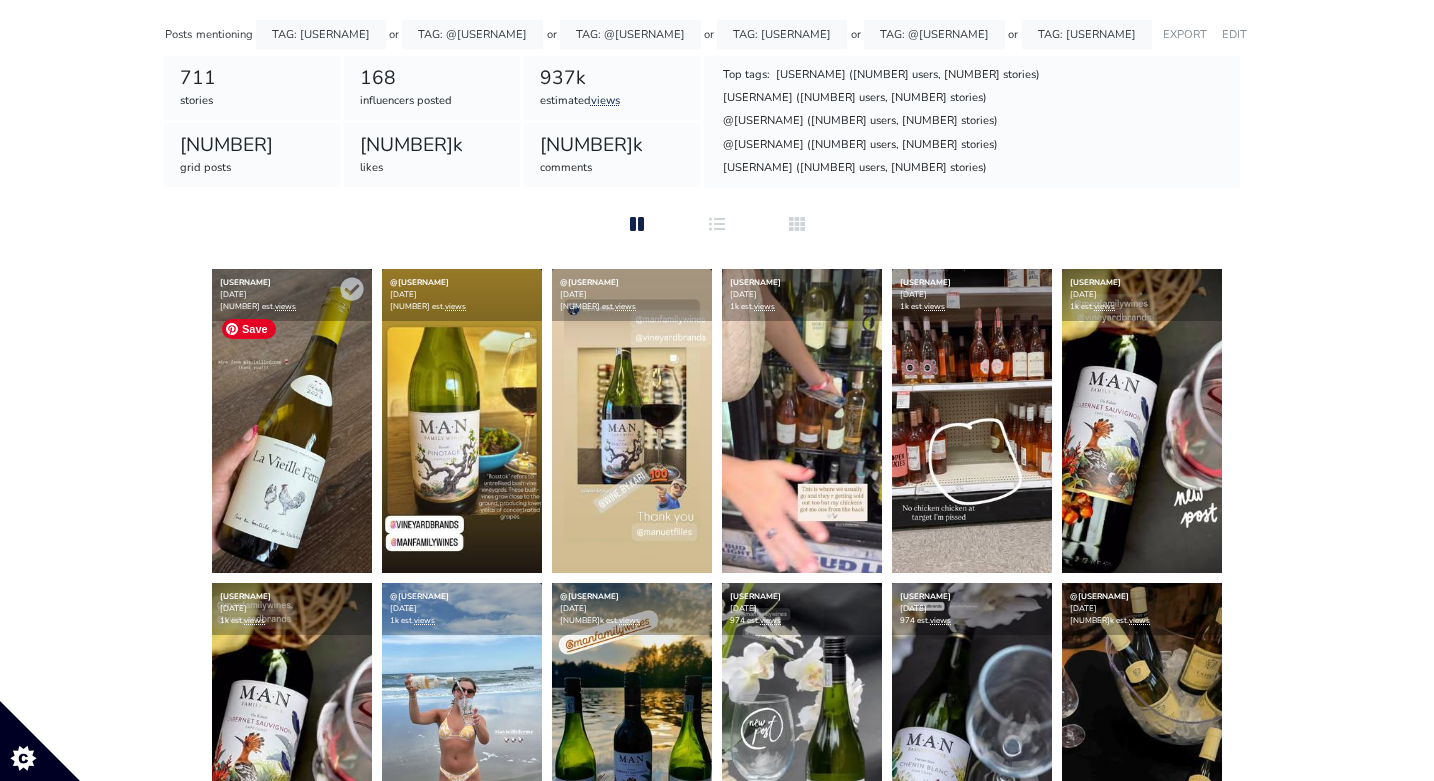 click at bounding box center (292, 421) 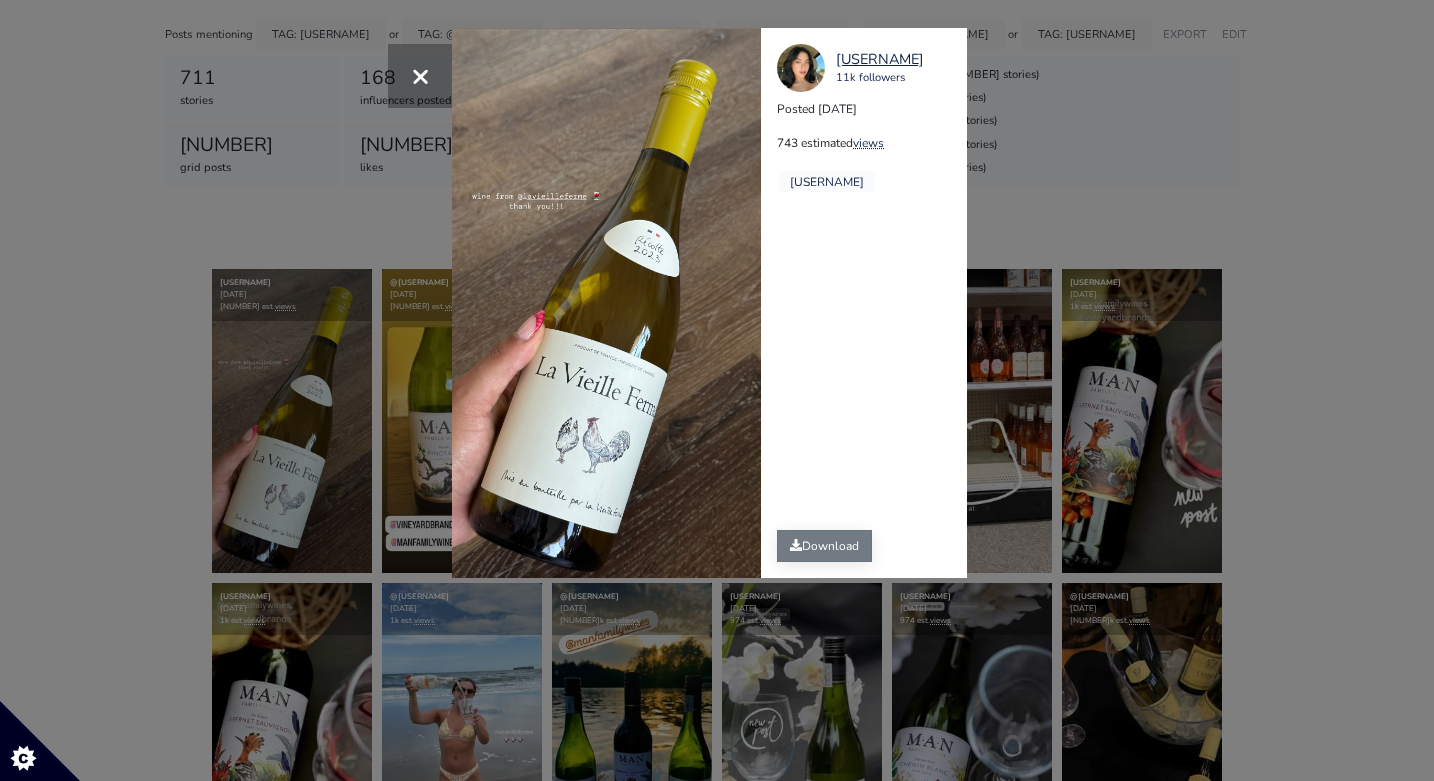 click on "Download" at bounding box center [824, 546] 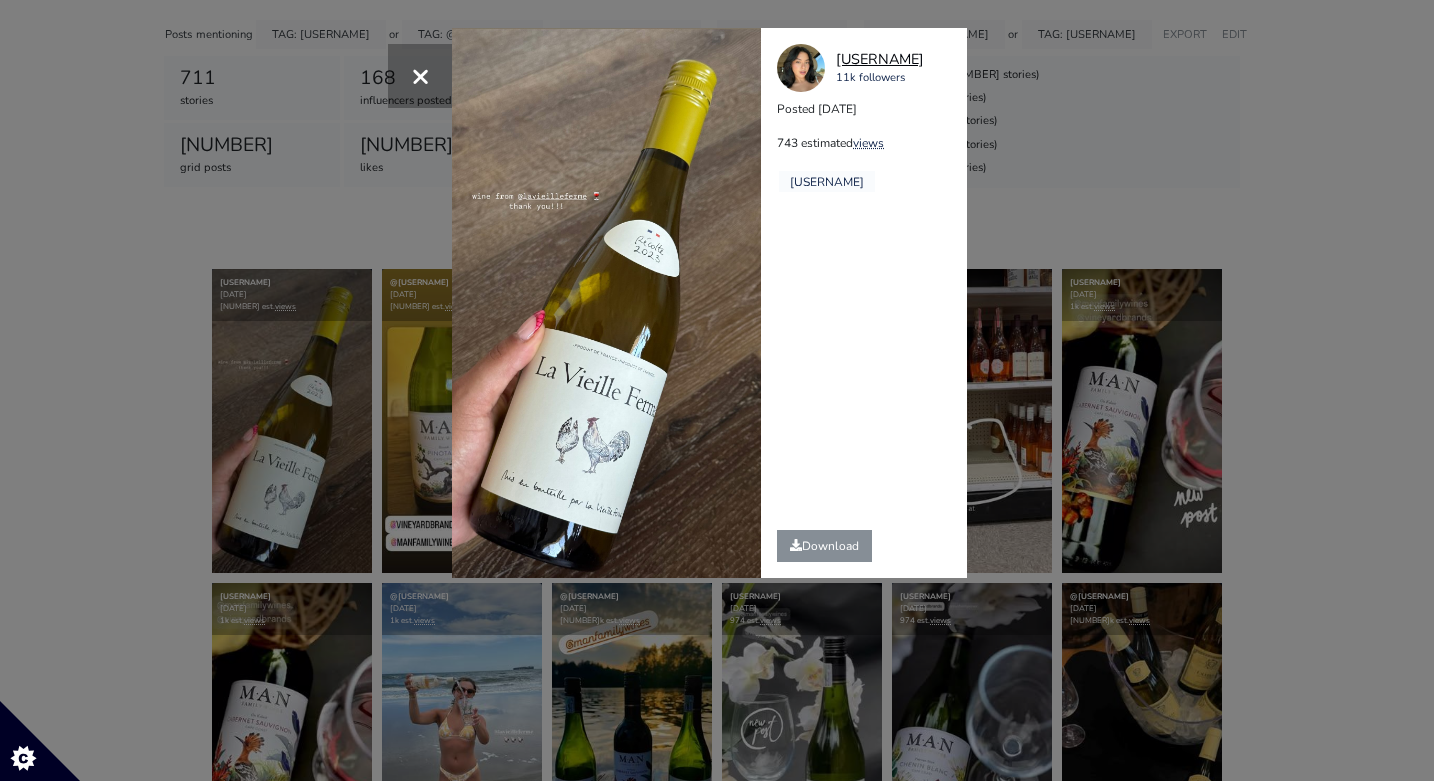 click on "[USERNAME]" at bounding box center [880, 60] 